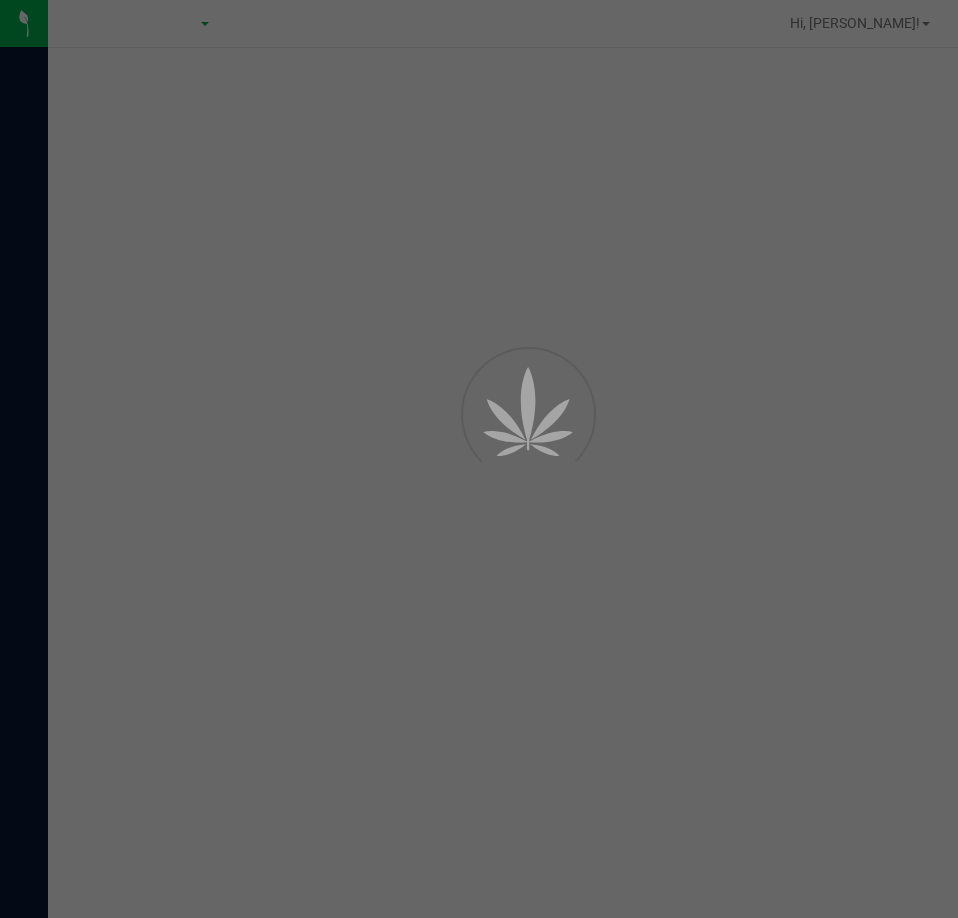 scroll, scrollTop: 0, scrollLeft: 0, axis: both 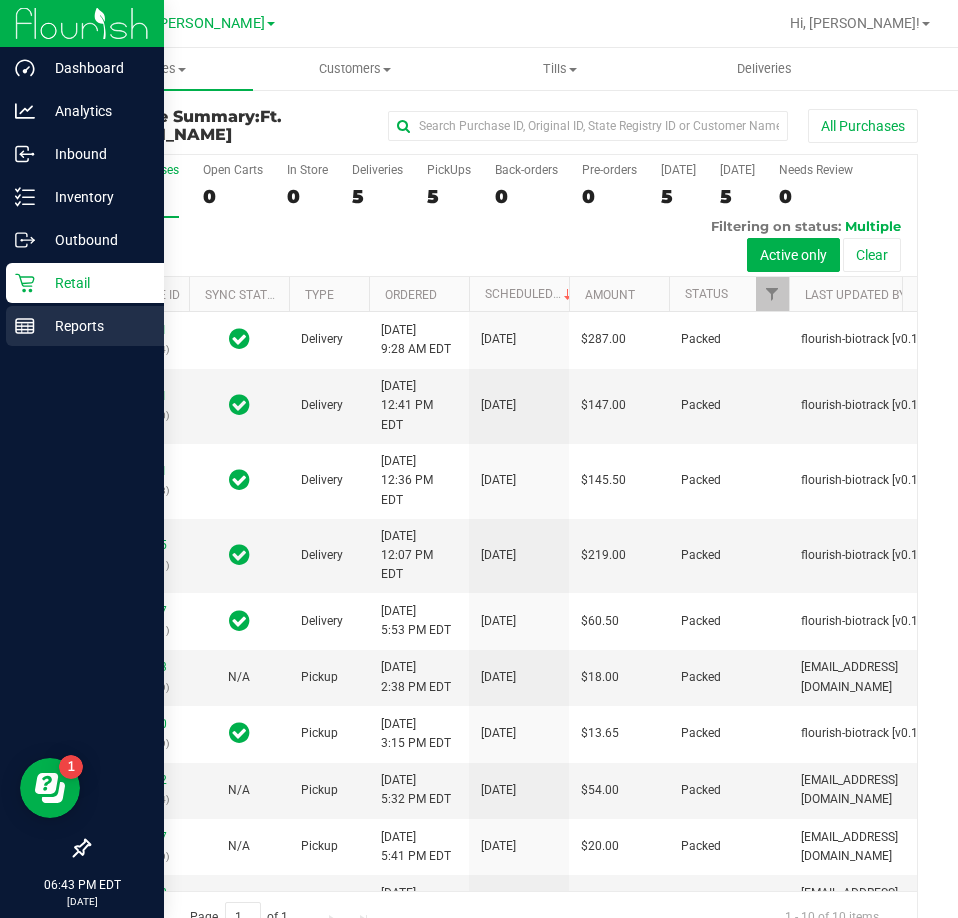 click on "Reports" at bounding box center (95, 326) 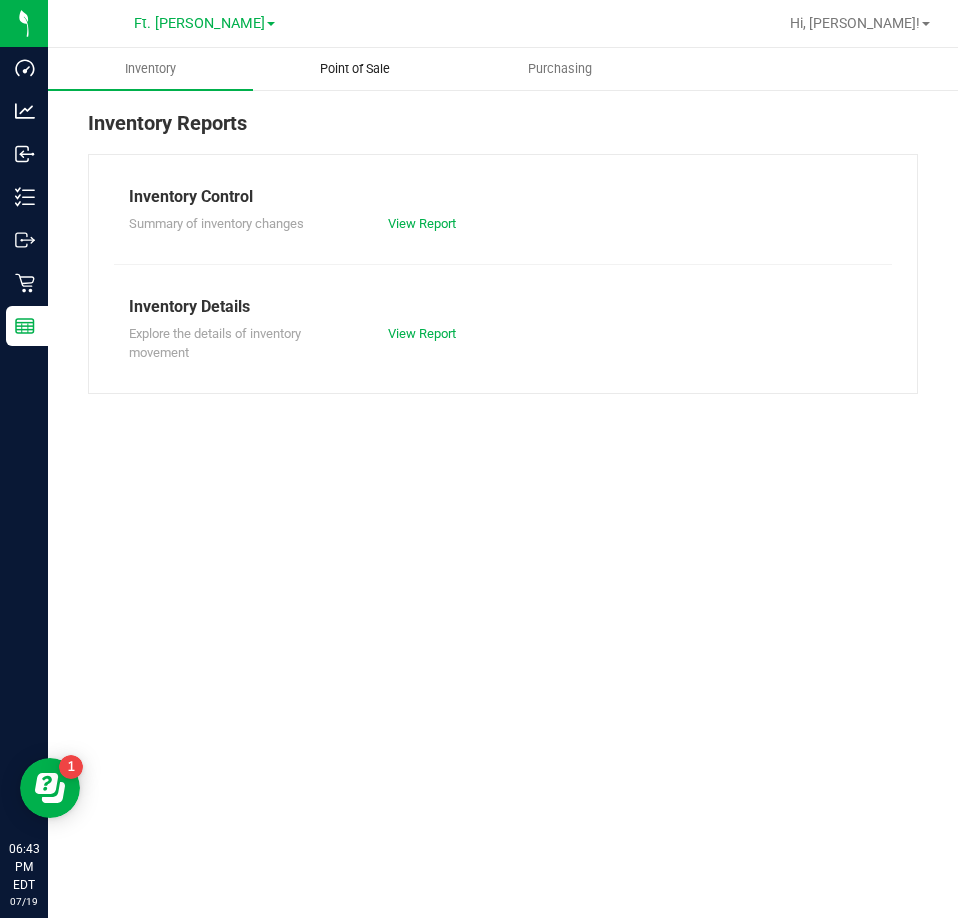 click on "Point of Sale" at bounding box center [355, 69] 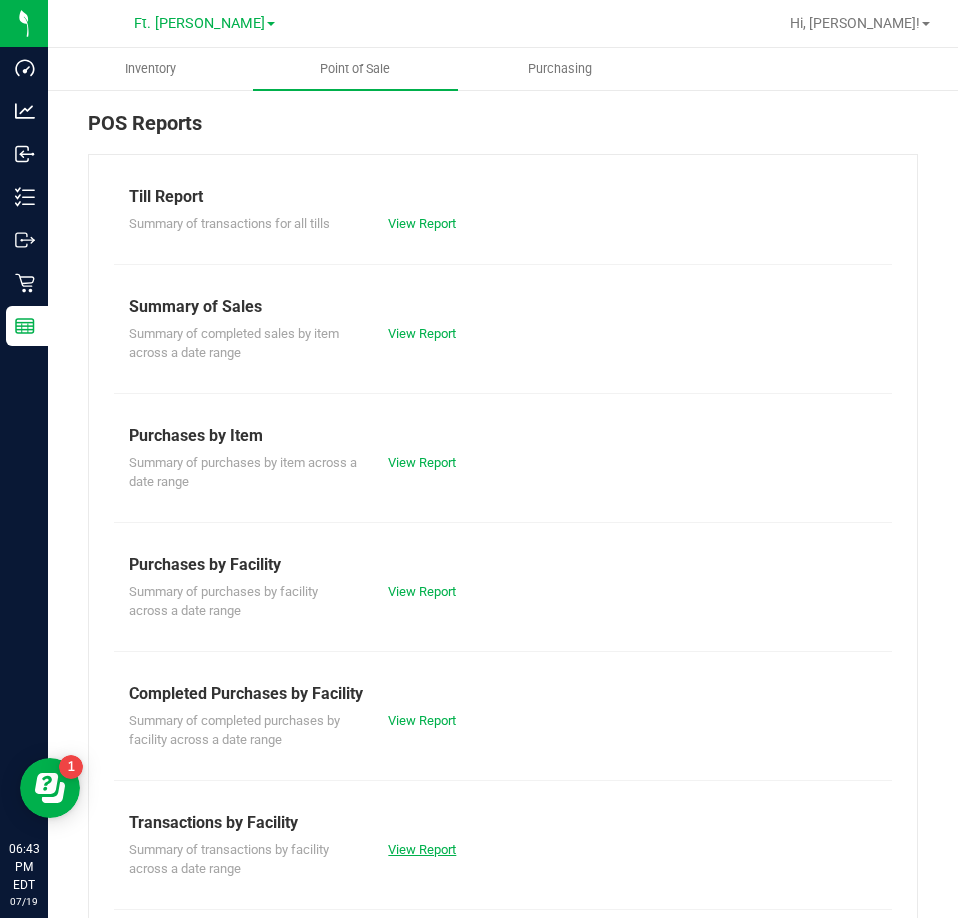 click on "View Report" at bounding box center (422, 849) 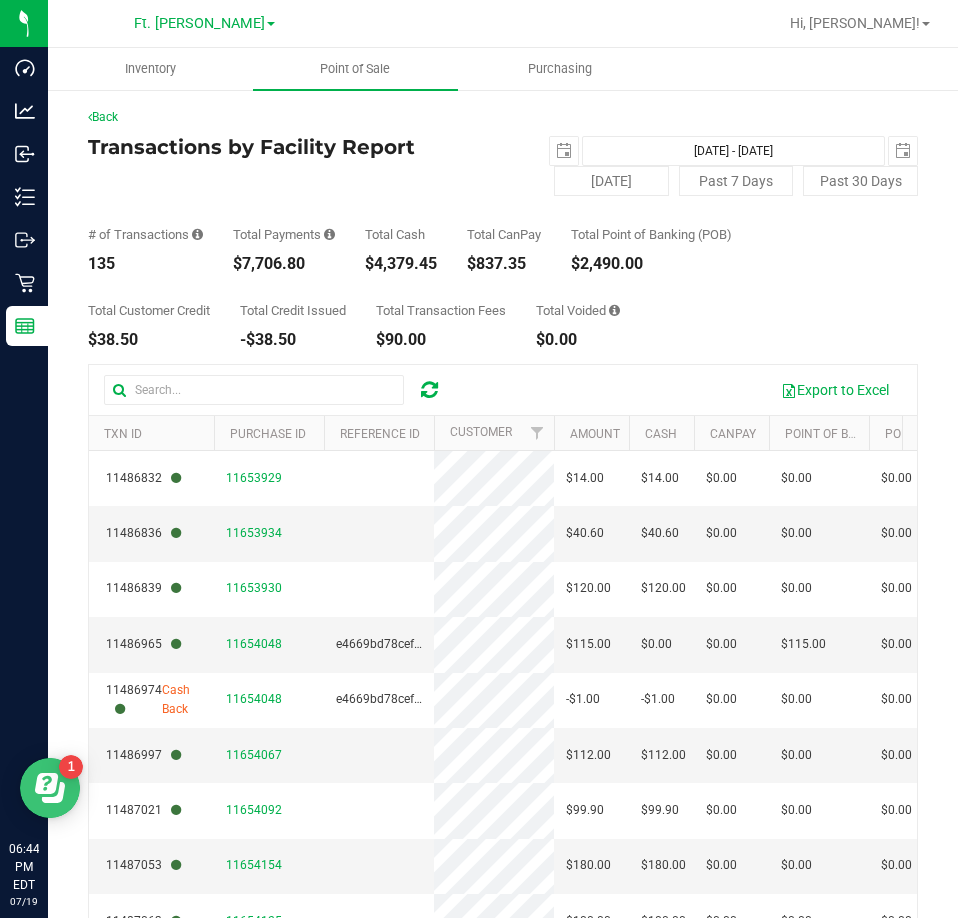 click 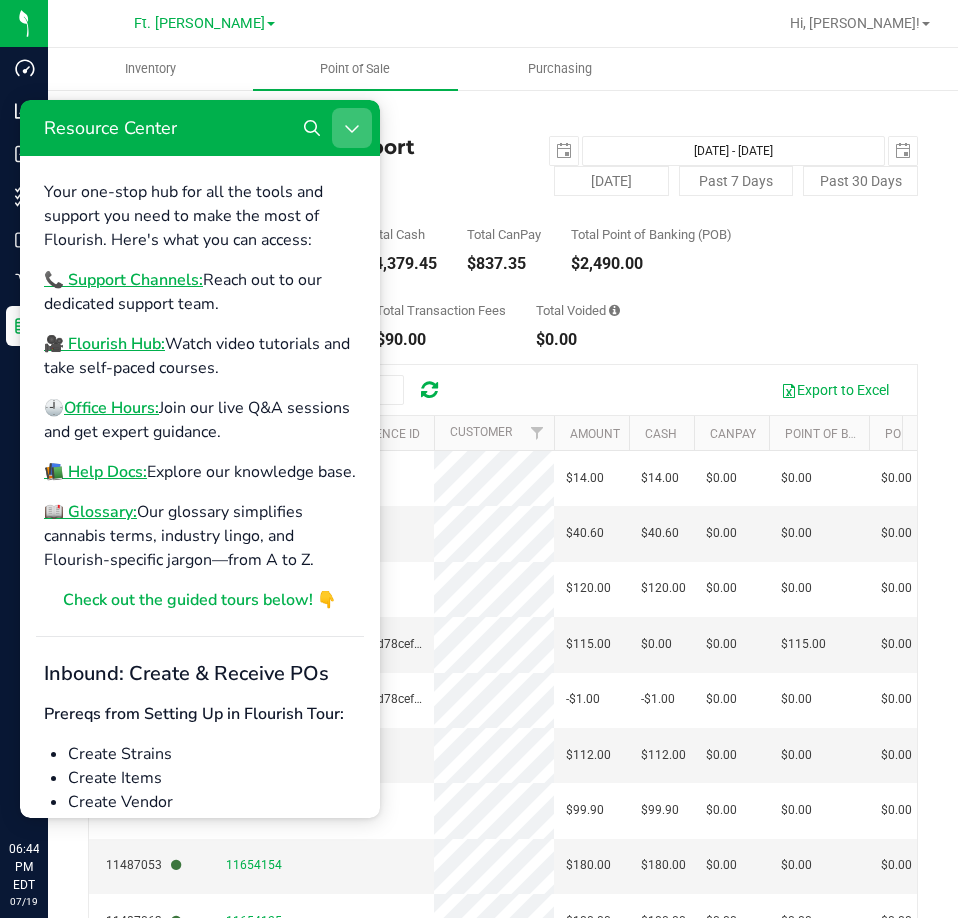 click at bounding box center (352, 128) 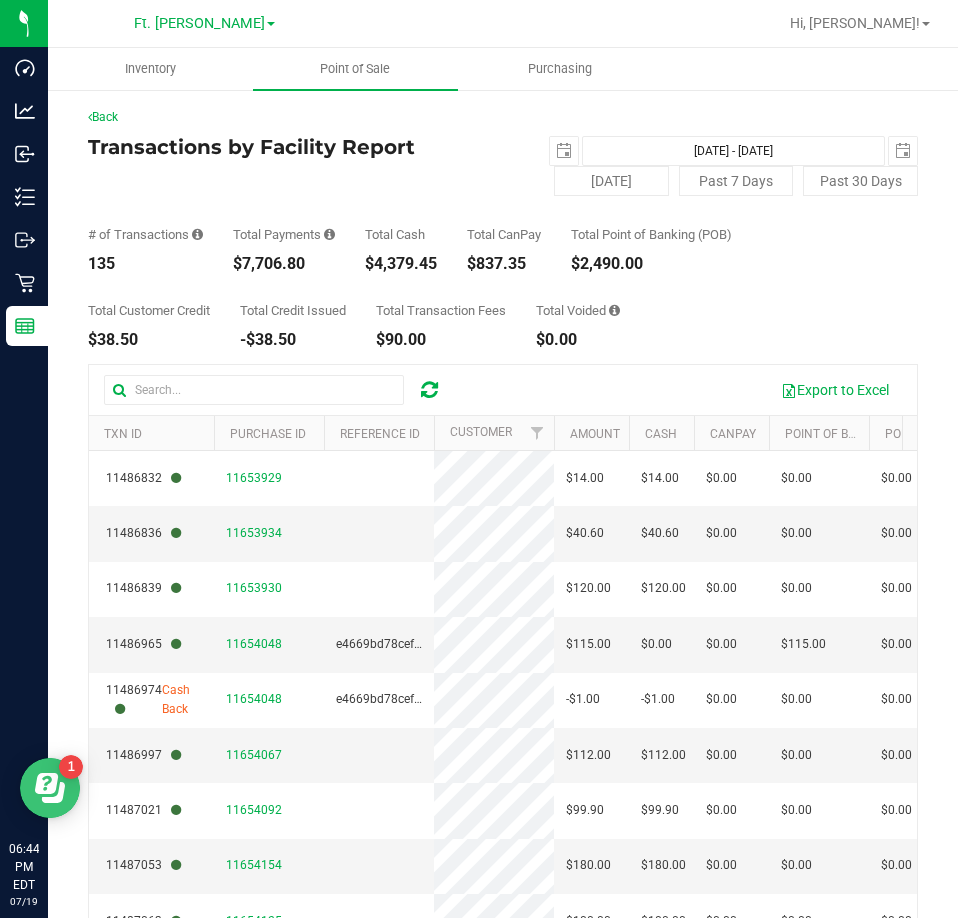 scroll, scrollTop: 0, scrollLeft: 0, axis: both 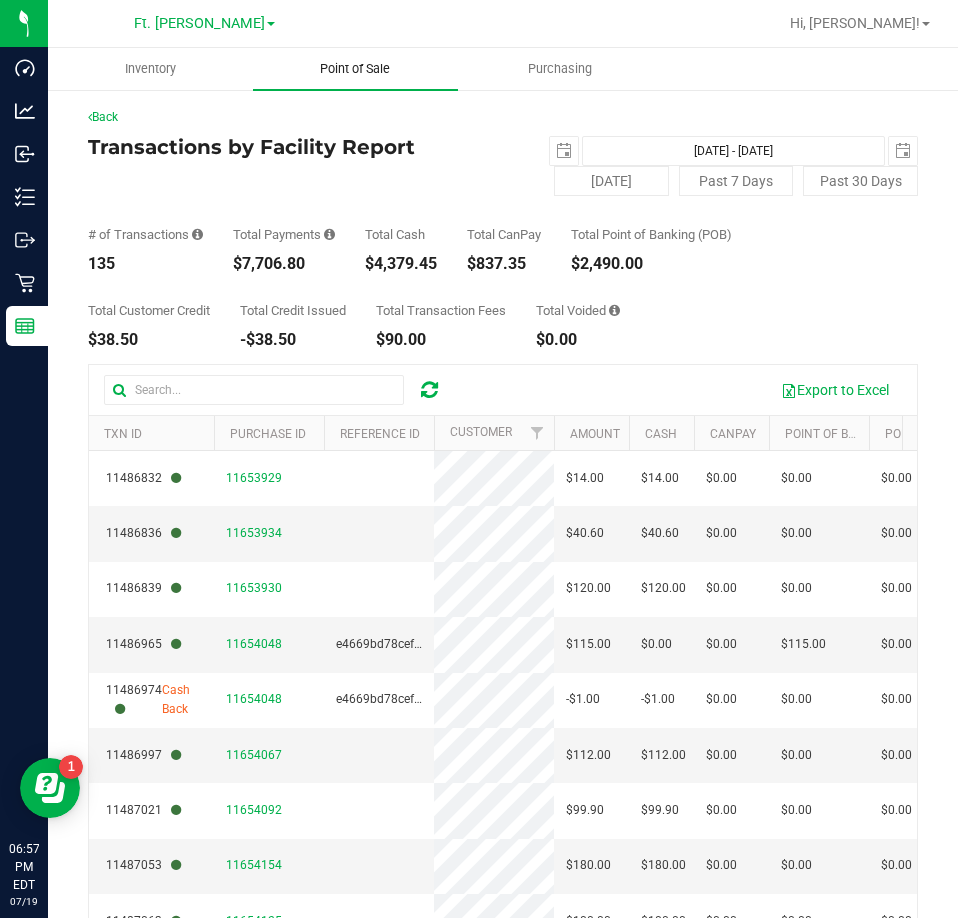 click on "Point of Sale" at bounding box center [355, 69] 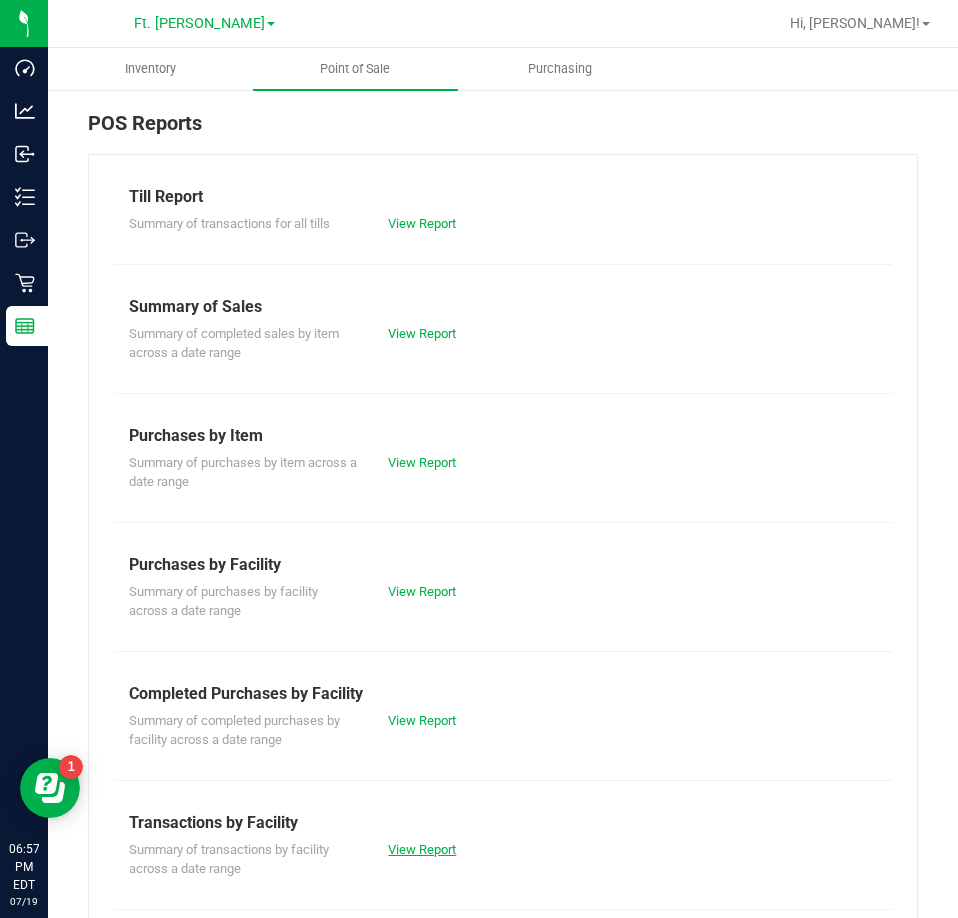 click on "View Report" at bounding box center (422, 849) 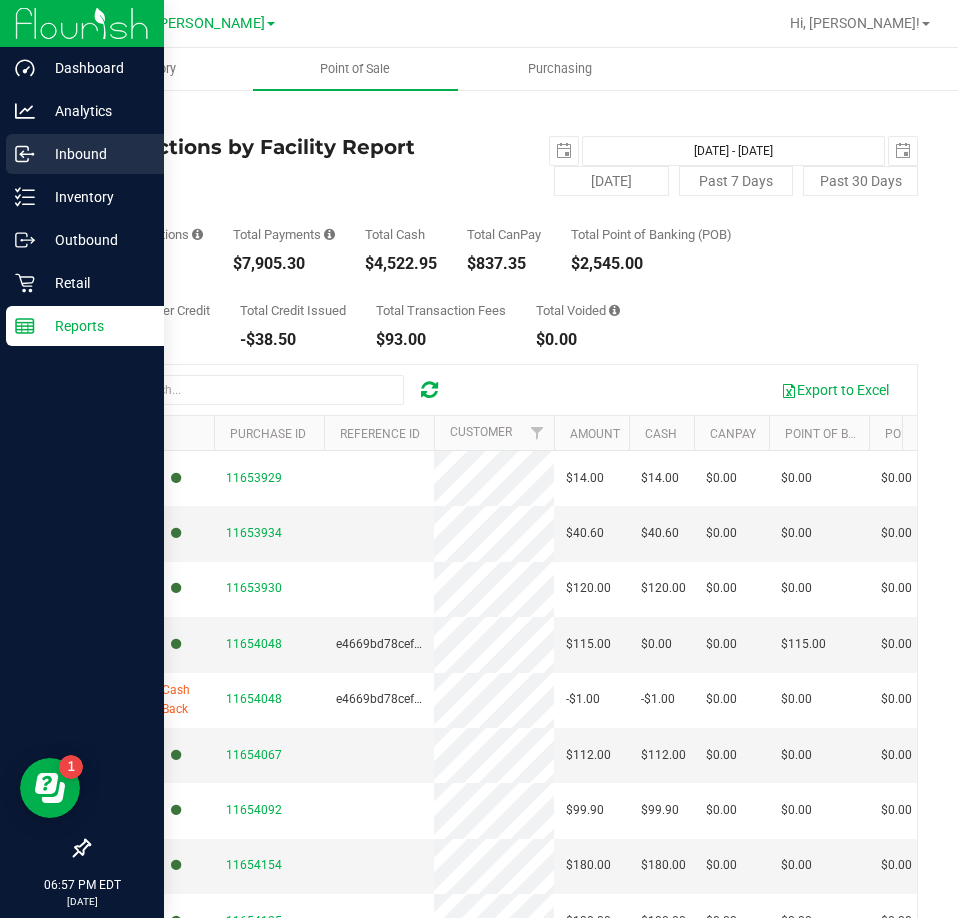 click on "Inbound" at bounding box center (95, 154) 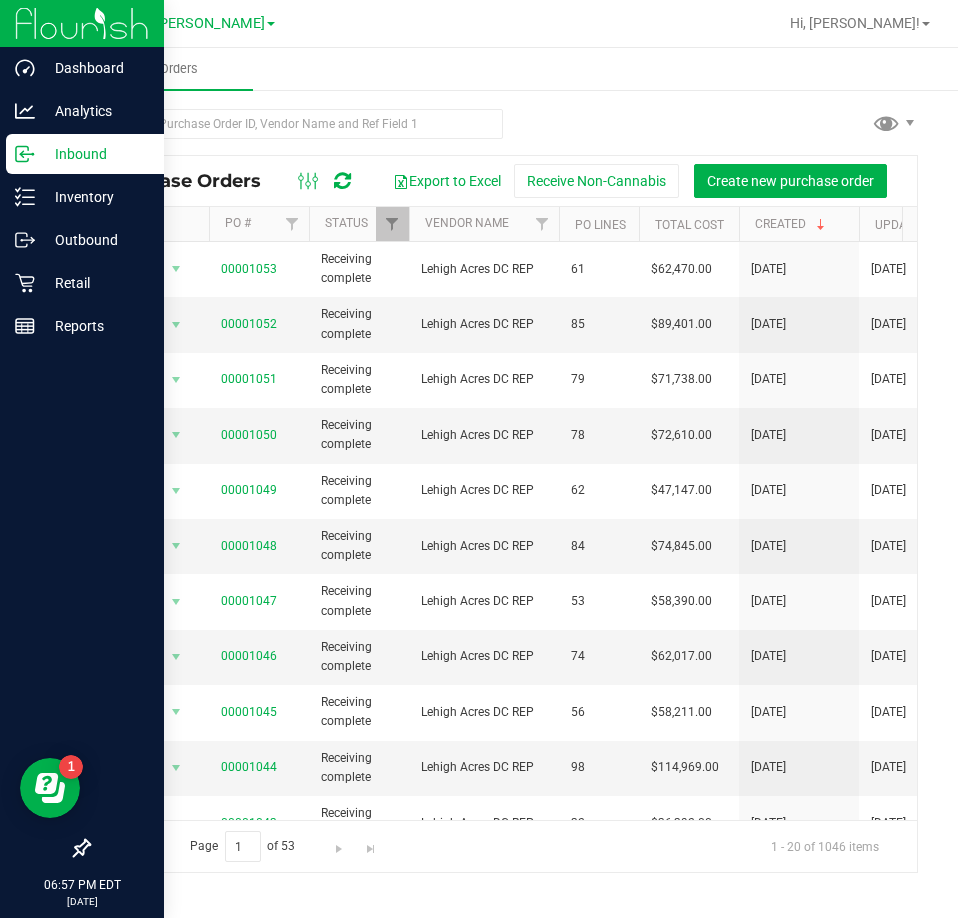 click on "Purchase Orders" at bounding box center (527, 69) 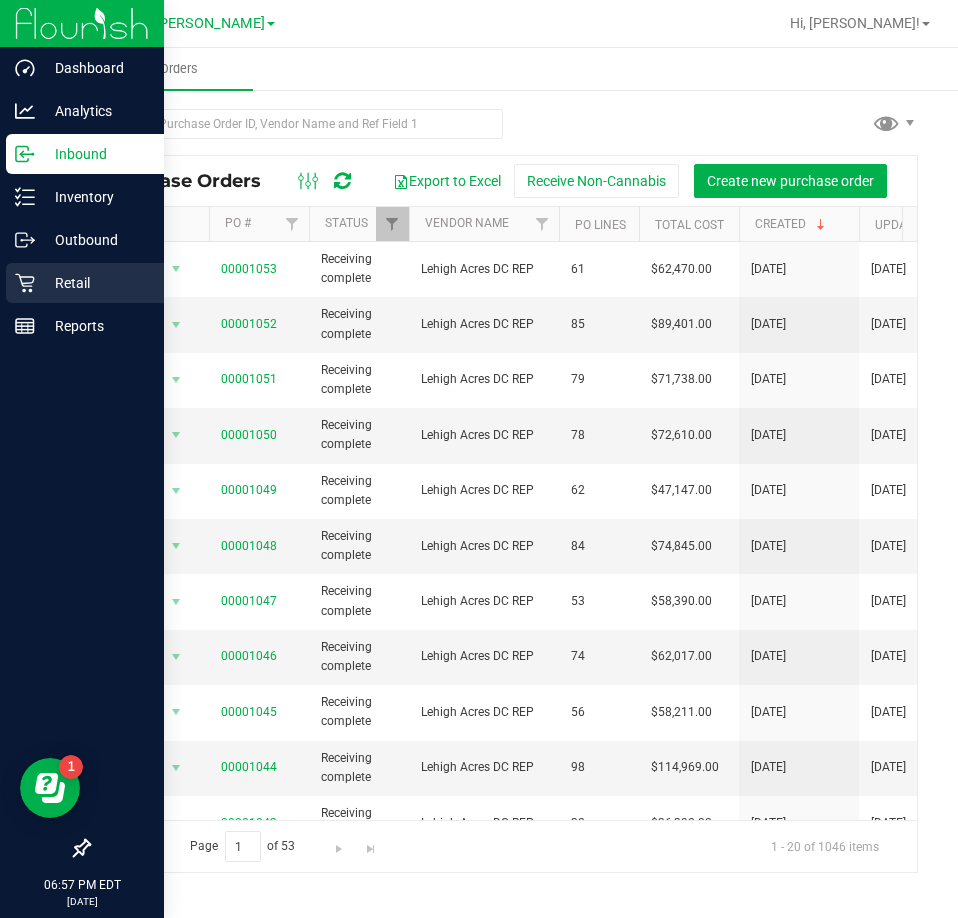 click on "Retail" at bounding box center [95, 283] 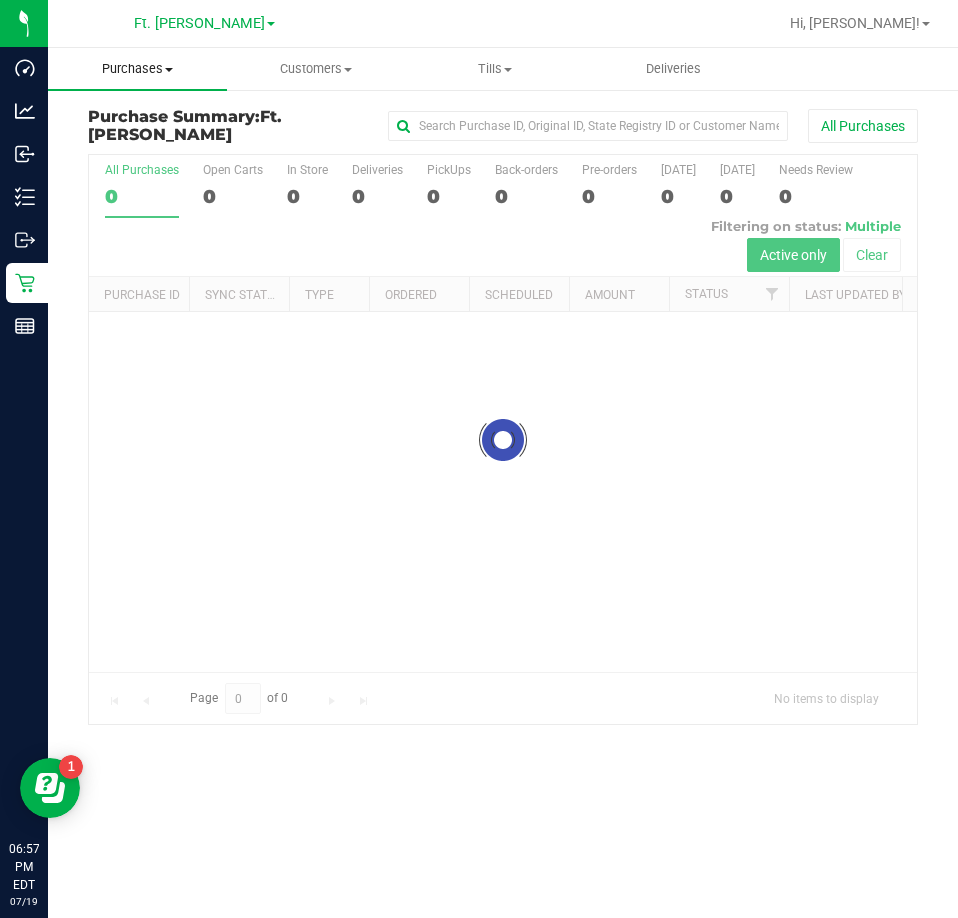 click on "Purchases" at bounding box center [137, 69] 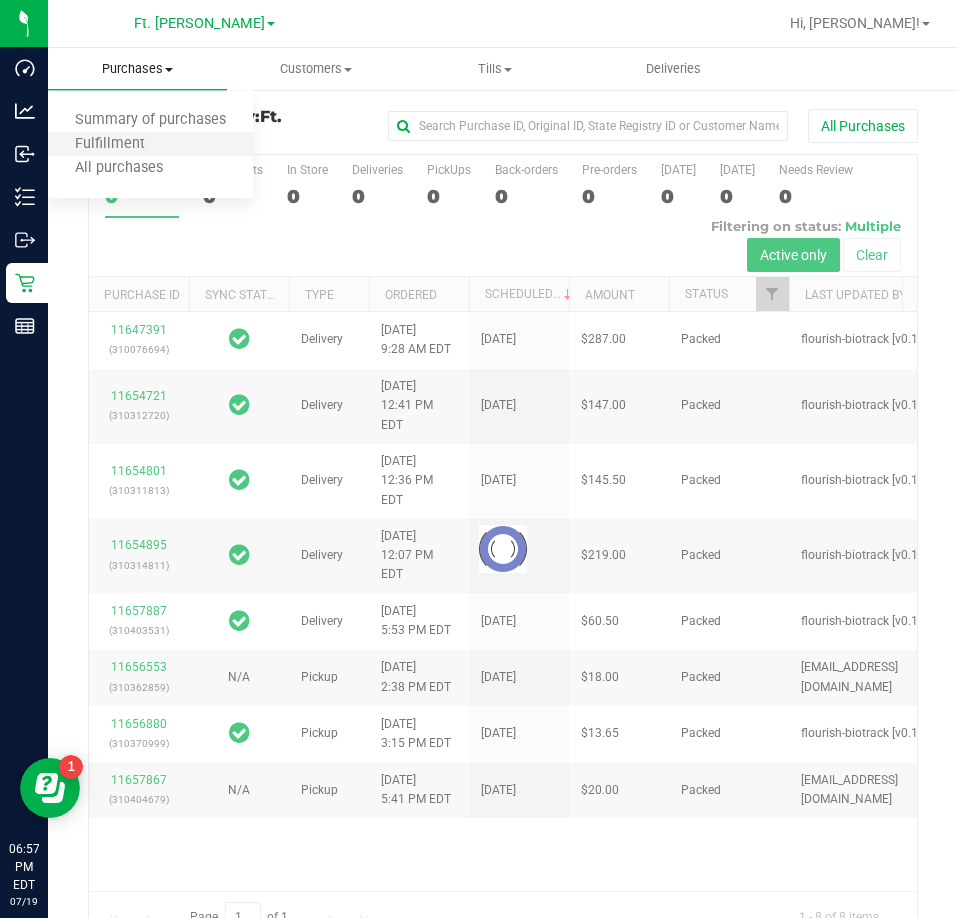 click on "Fulfillment" at bounding box center (150, 145) 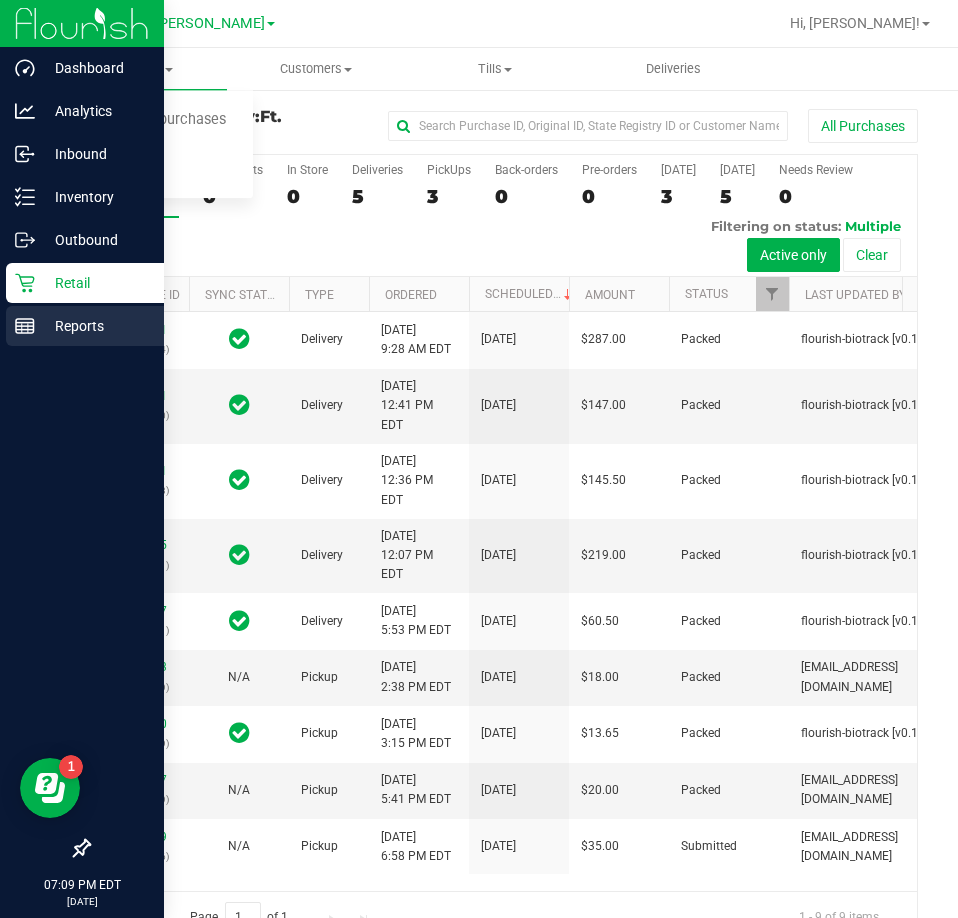 click 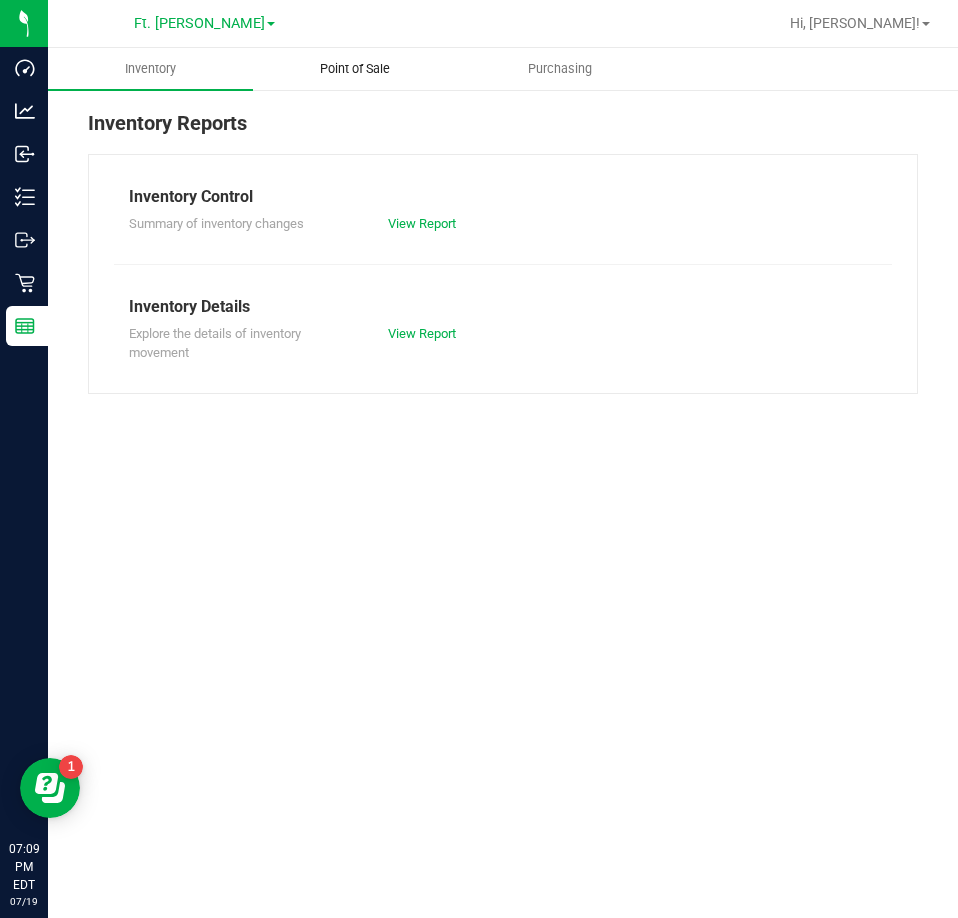 click on "Point of Sale" at bounding box center [355, 69] 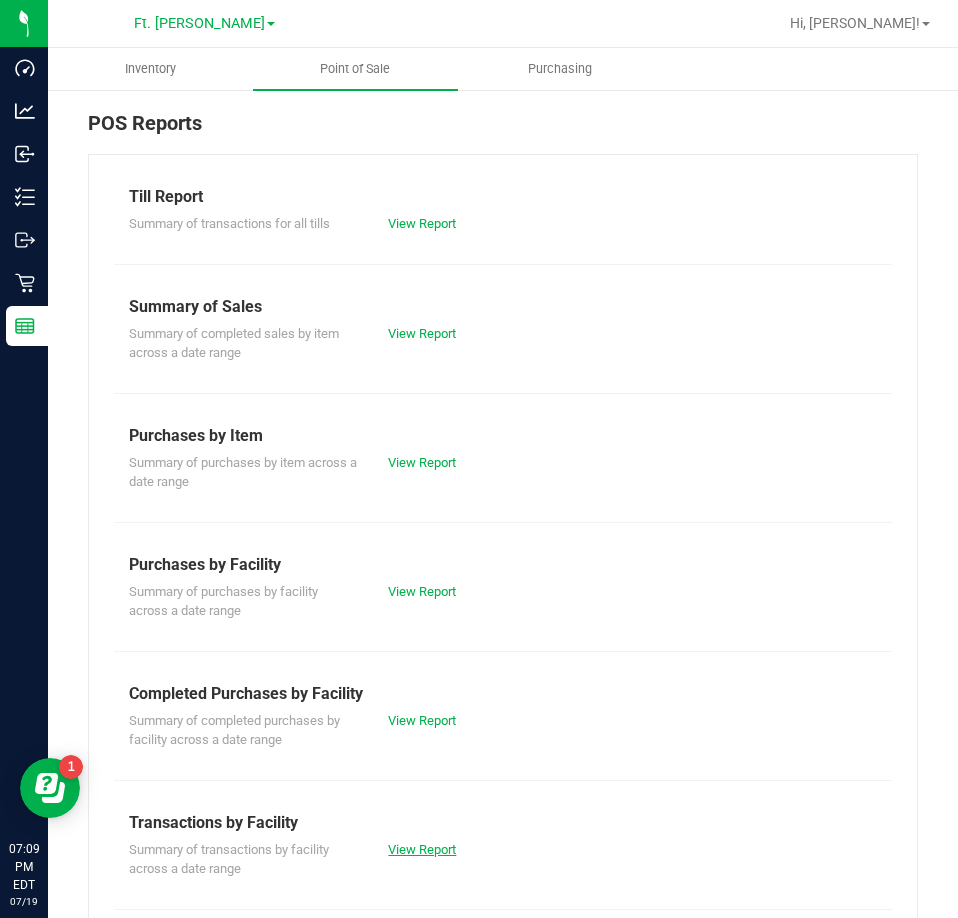 click on "View Report" at bounding box center (422, 849) 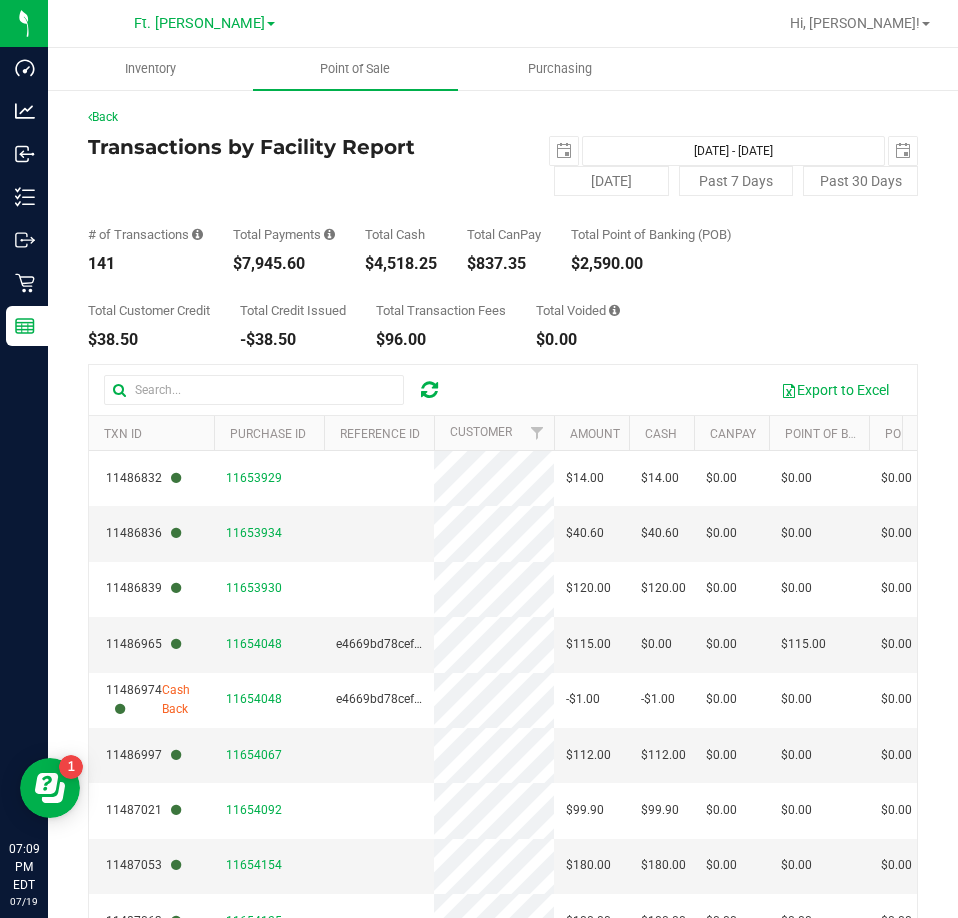 click on "# of Transactions
141
Total Payments
$7,945.60
Total Cash
$4,518.25
Total CanPay
$837.35
Total Point of Banking (POB)
$2,590.00" at bounding box center (503, 234) 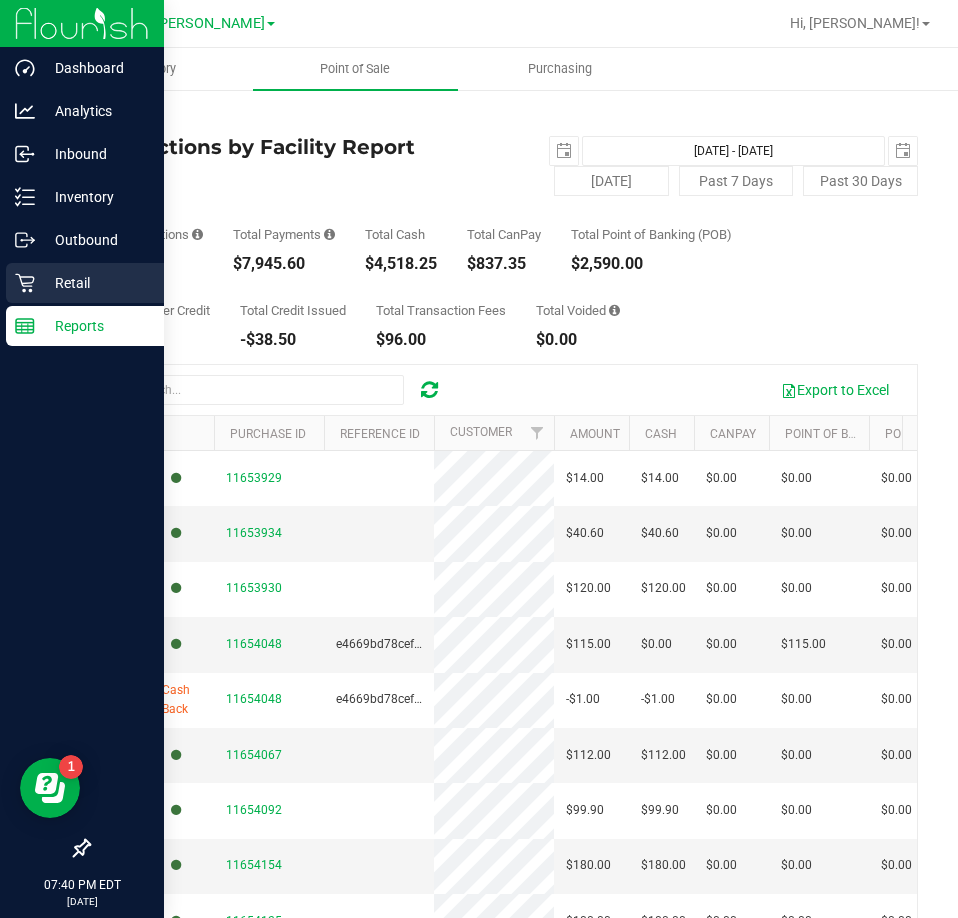 click on "Retail" at bounding box center [95, 283] 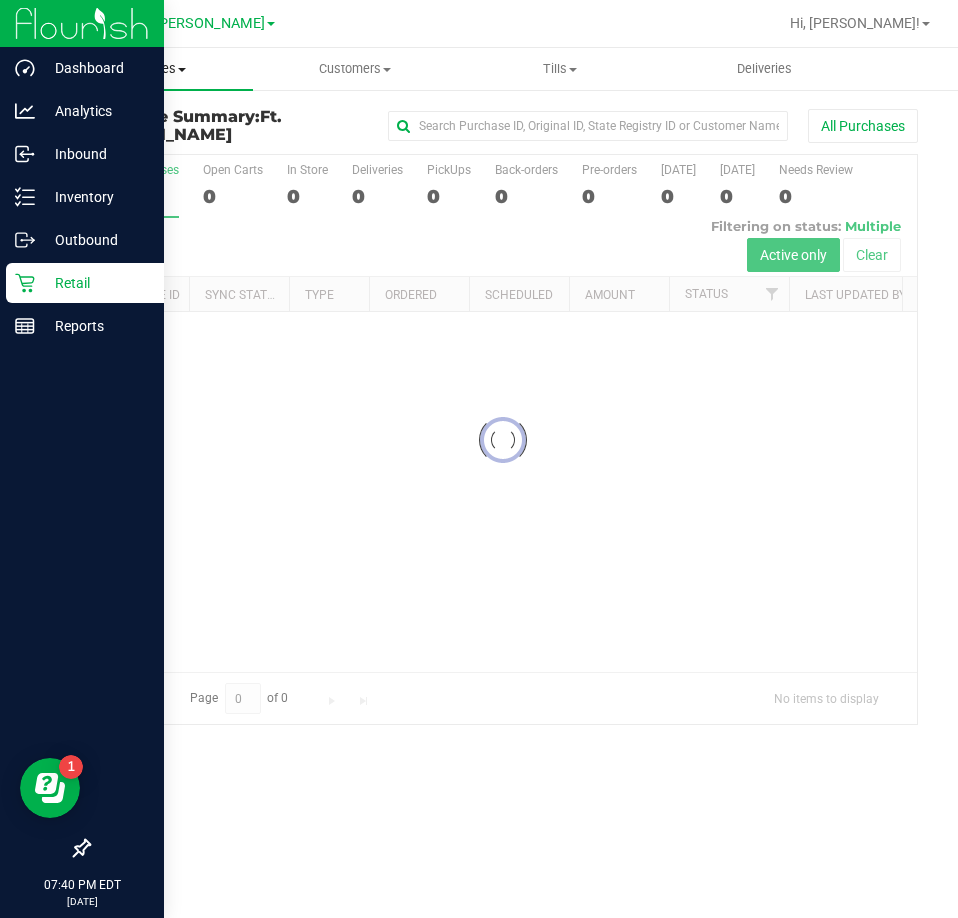 click on "Purchases" at bounding box center [150, 69] 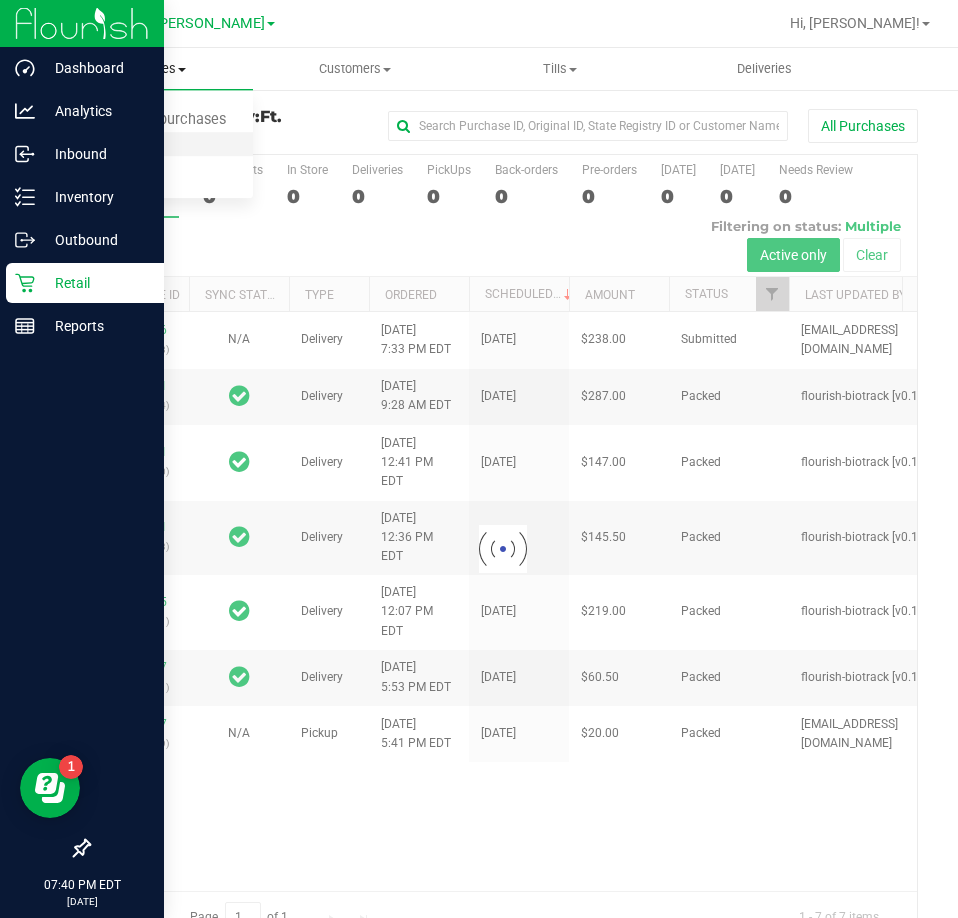 click on "Fulfillment" at bounding box center (110, 144) 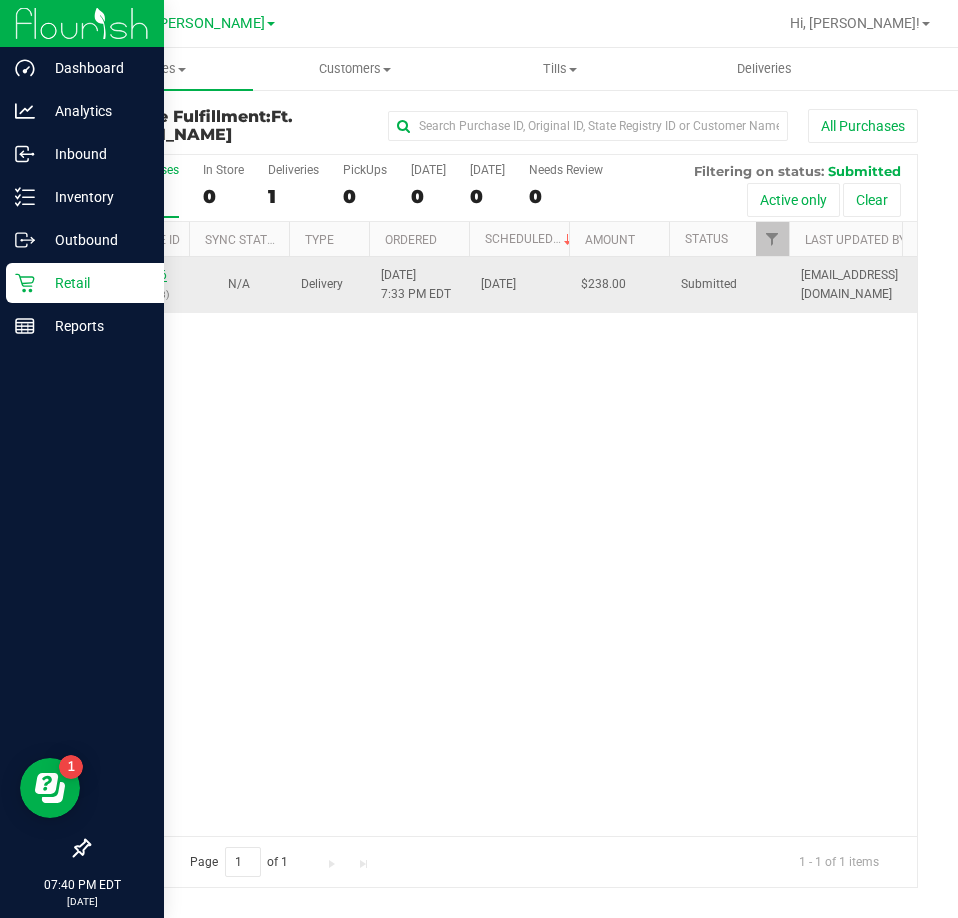 click on "11658536" at bounding box center (139, 275) 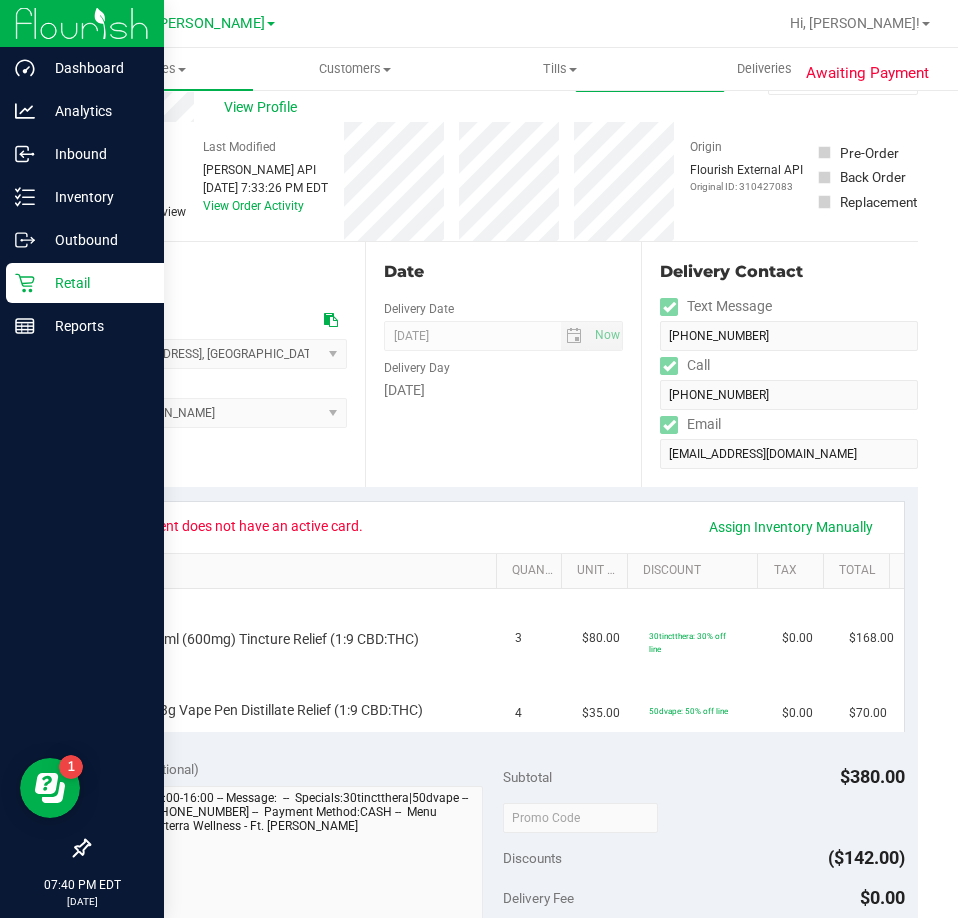 scroll, scrollTop: 0, scrollLeft: 0, axis: both 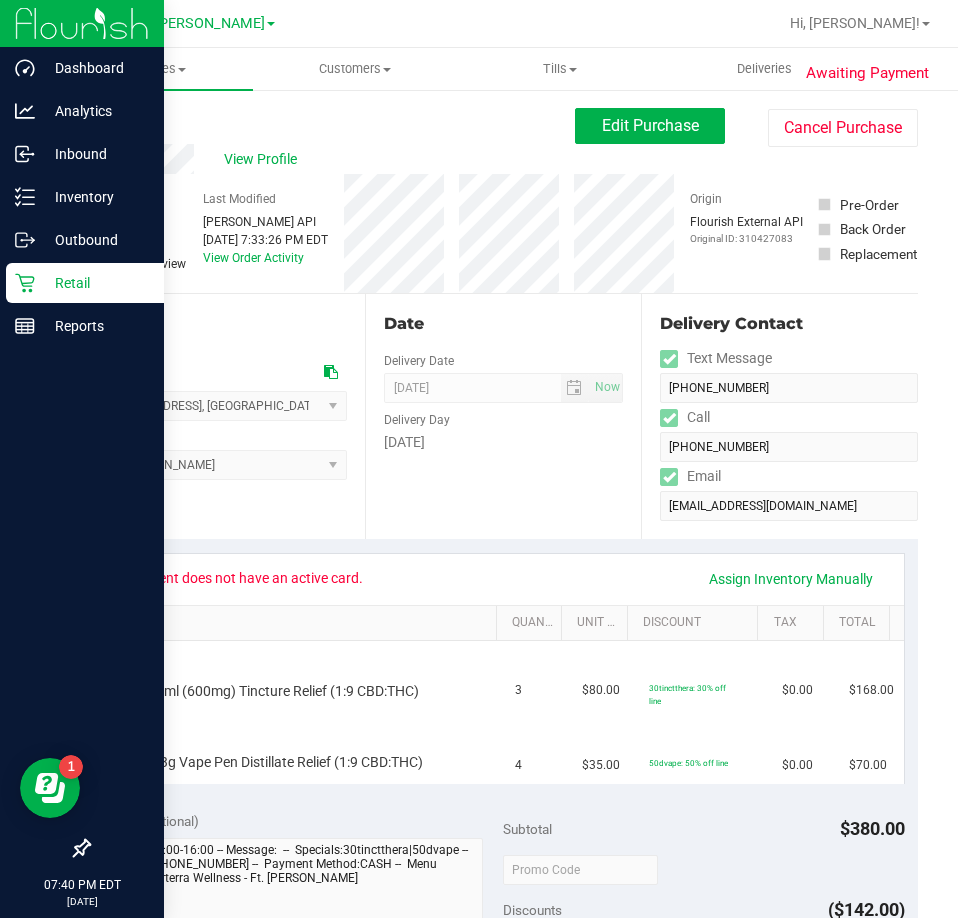 click on "Retail" at bounding box center [95, 283] 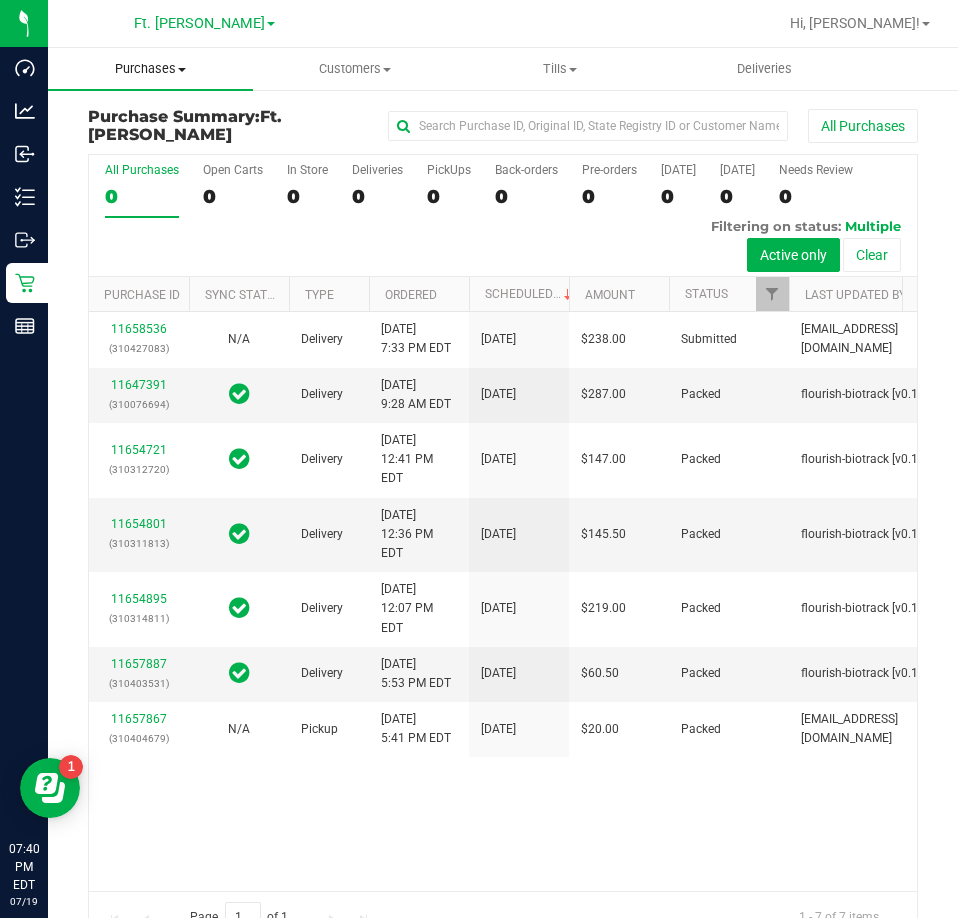 click at bounding box center (182, 70) 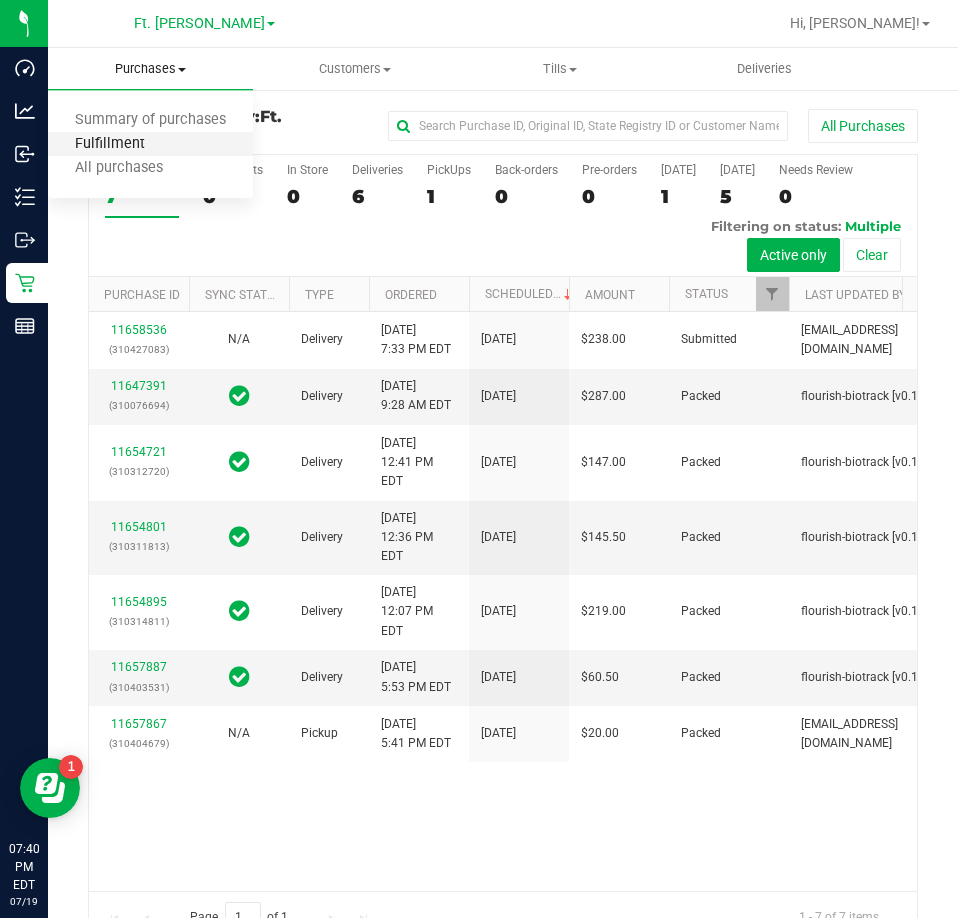 click on "Fulfillment" at bounding box center (110, 144) 